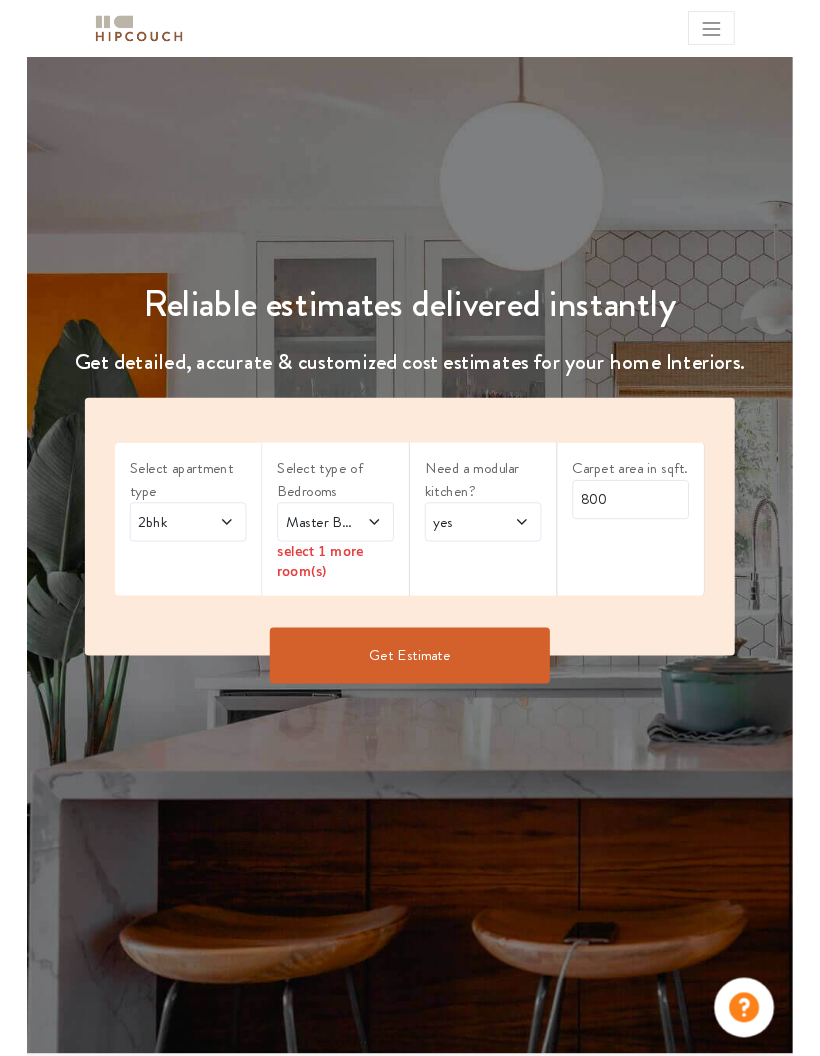 scroll, scrollTop: 0, scrollLeft: 0, axis: both 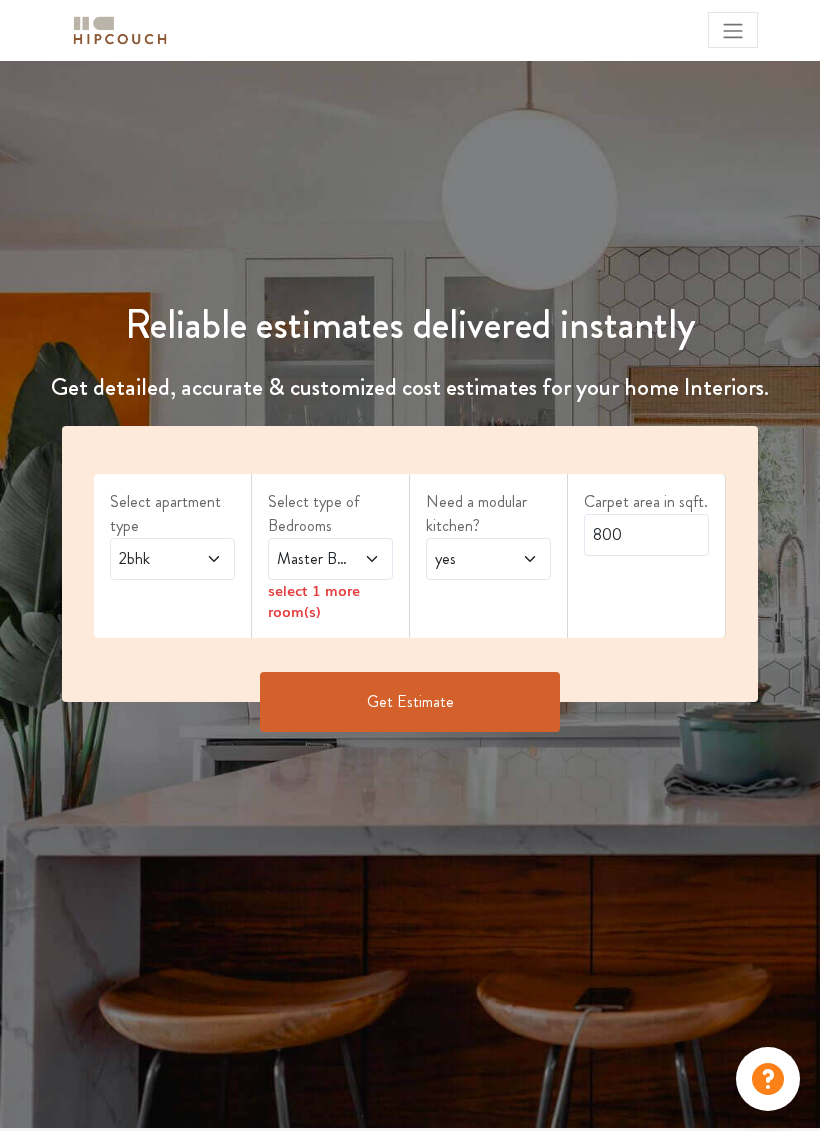 click 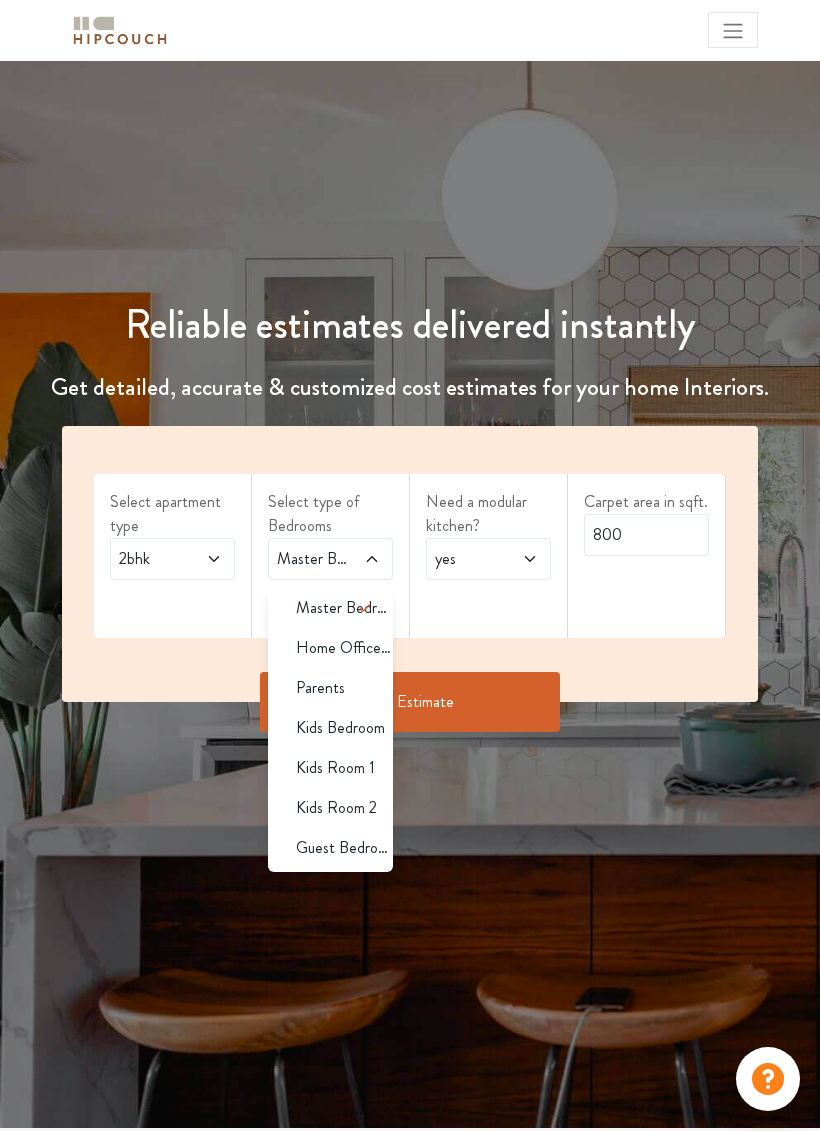 click 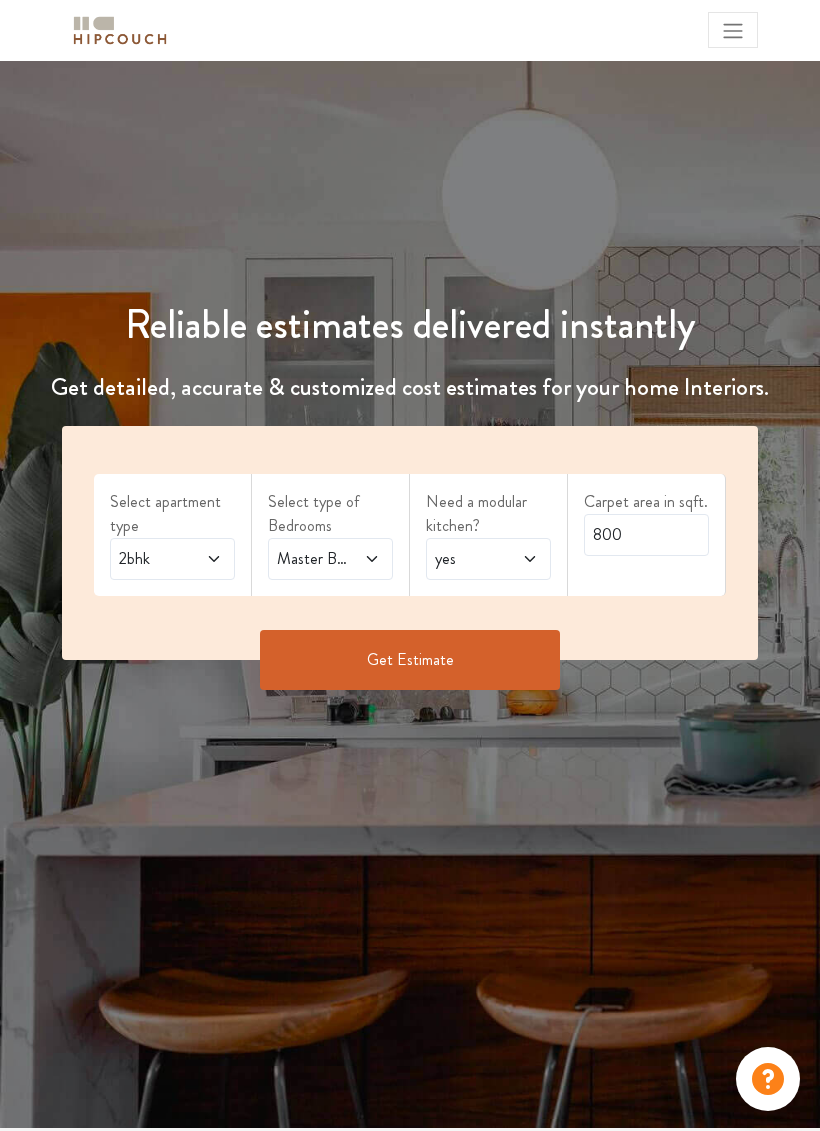 click 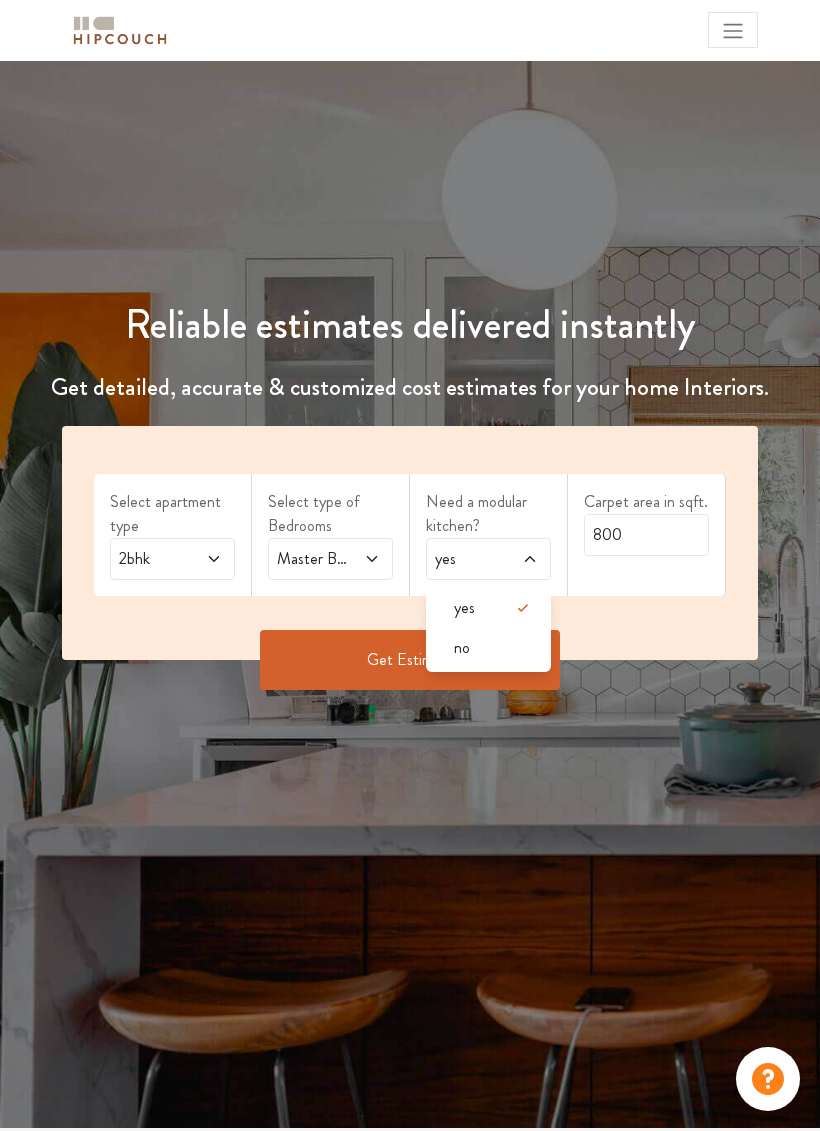 click 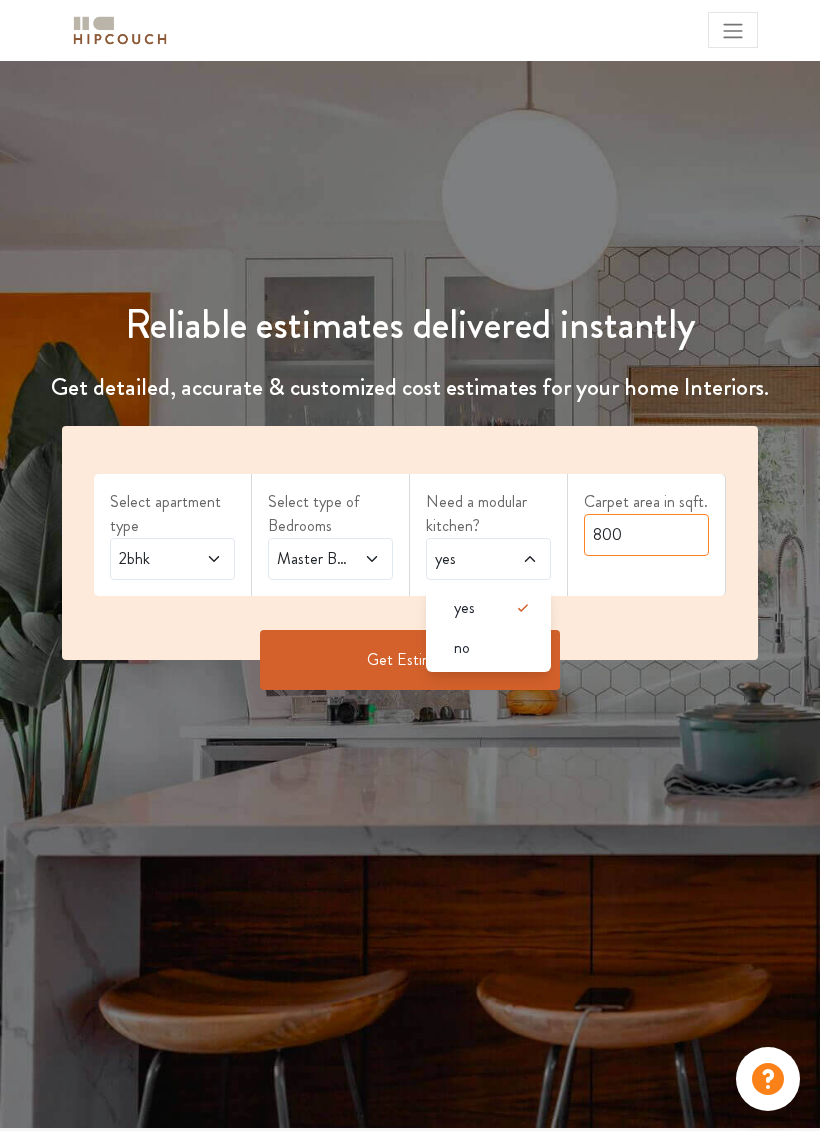 click on "800" at bounding box center [646, 535] 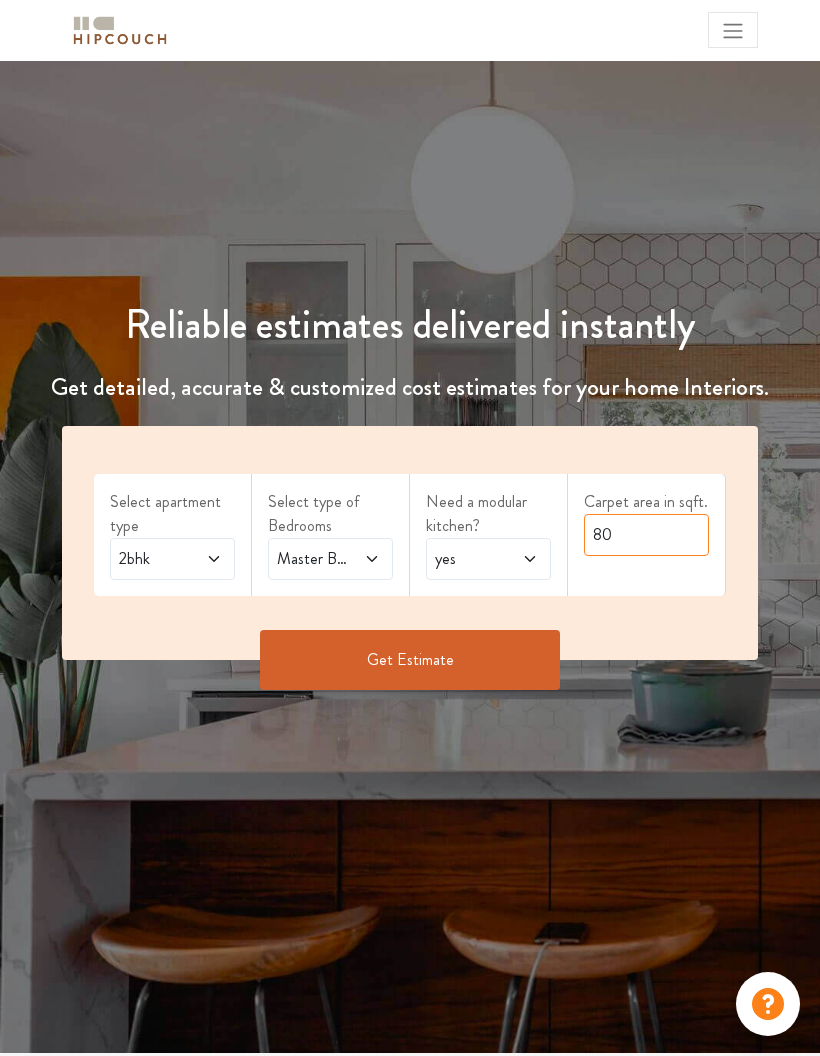 type on "8" 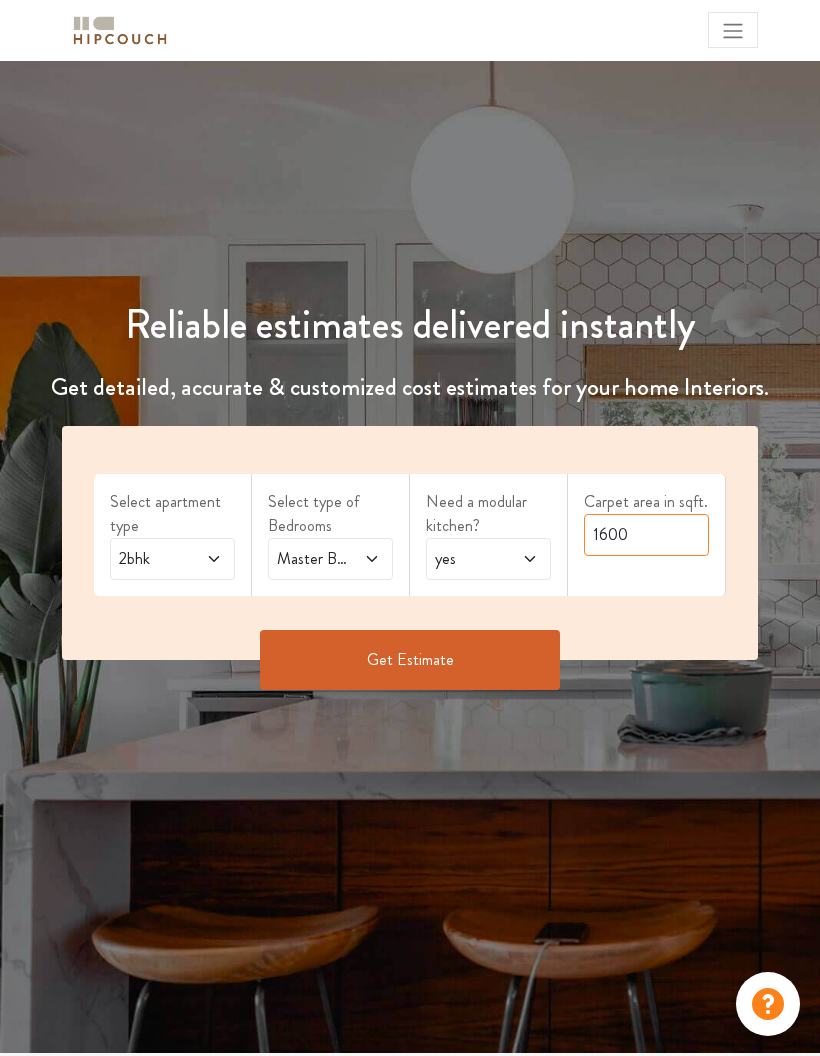 type on "1600" 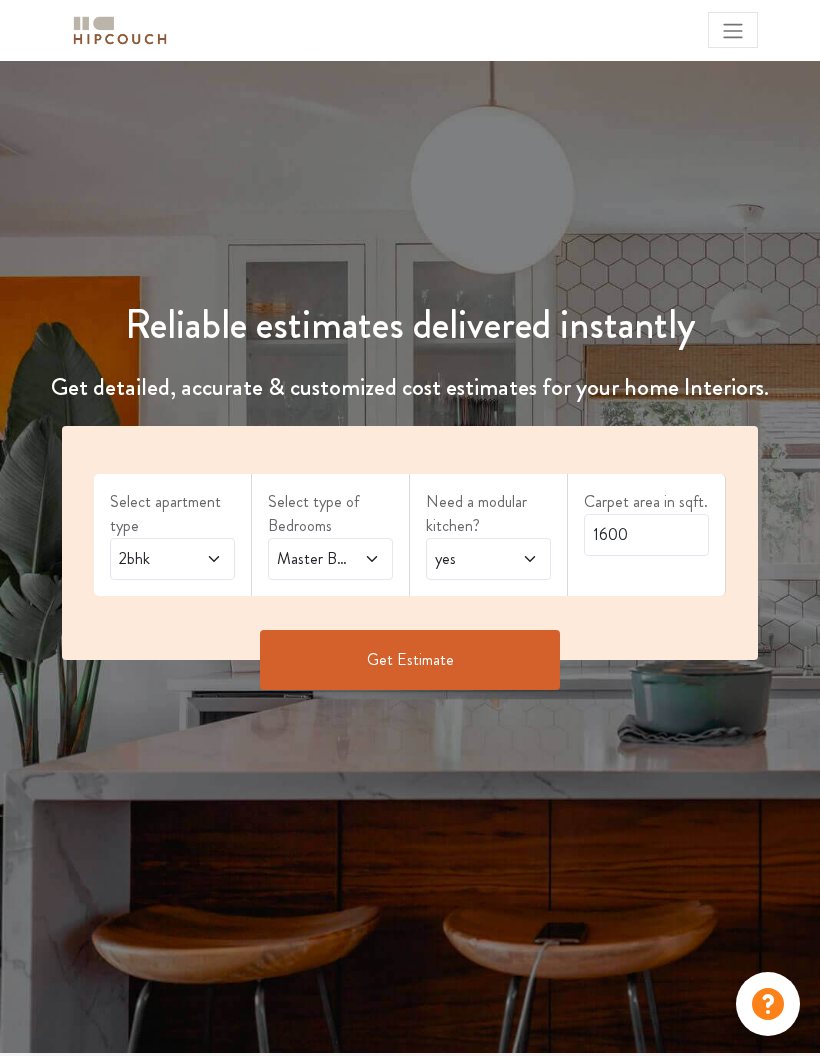 click on "Get Estimate" at bounding box center (410, 660) 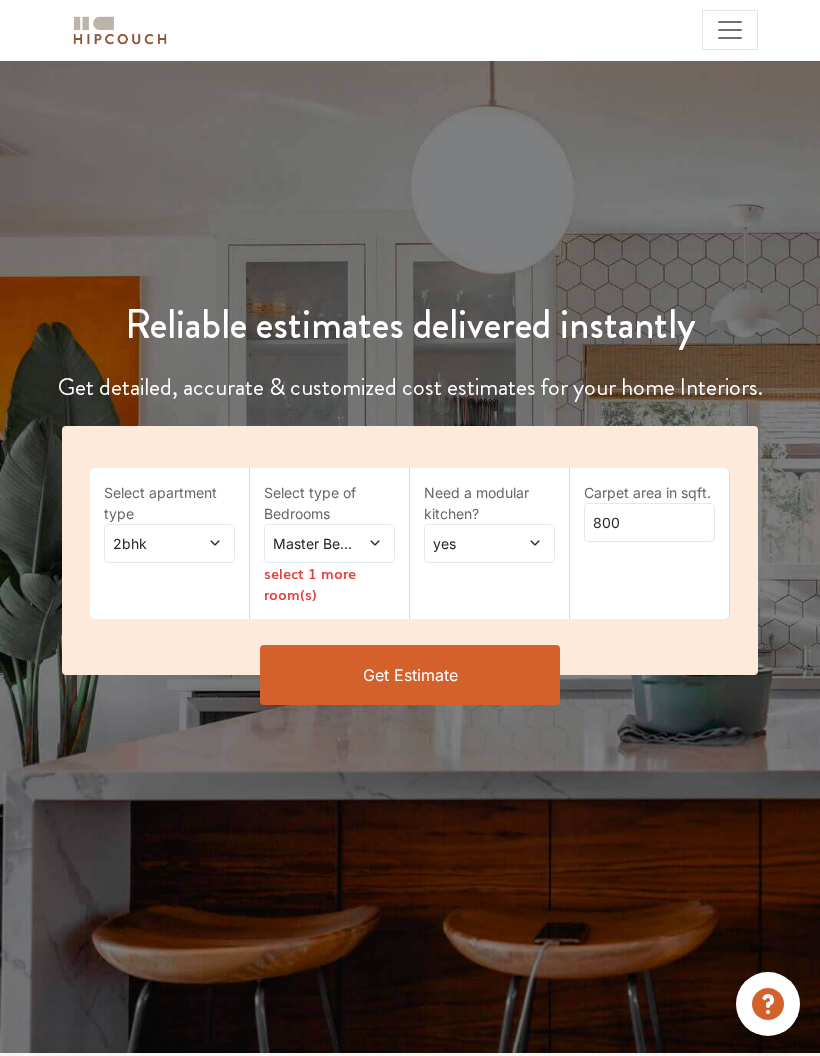 click on "Master Bedroom" at bounding box center [329, 543] 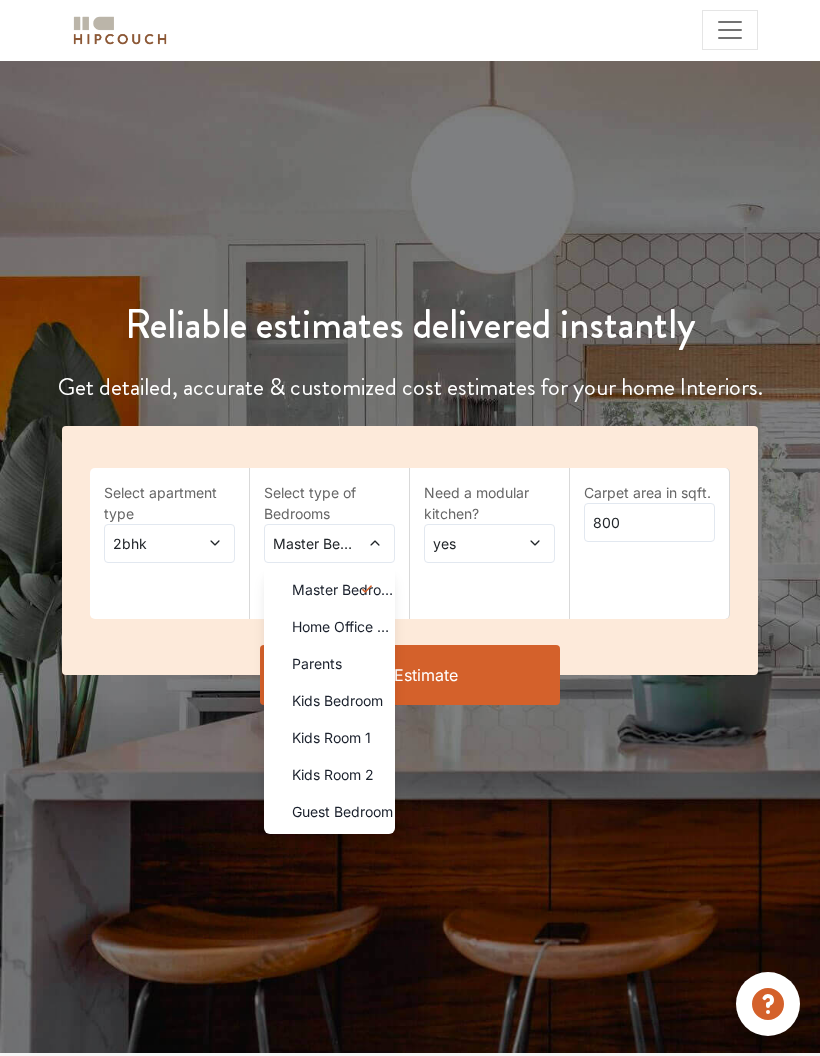 click on "Parents" at bounding box center [335, 663] 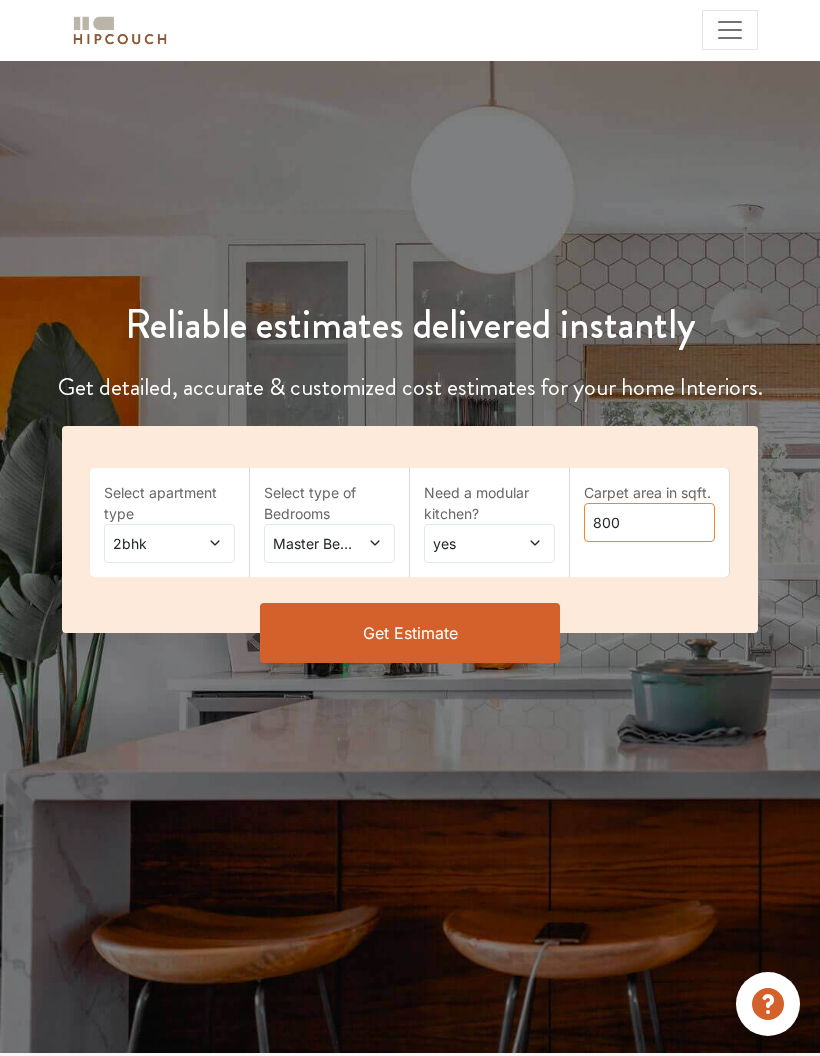 click on "800" at bounding box center (649, 522) 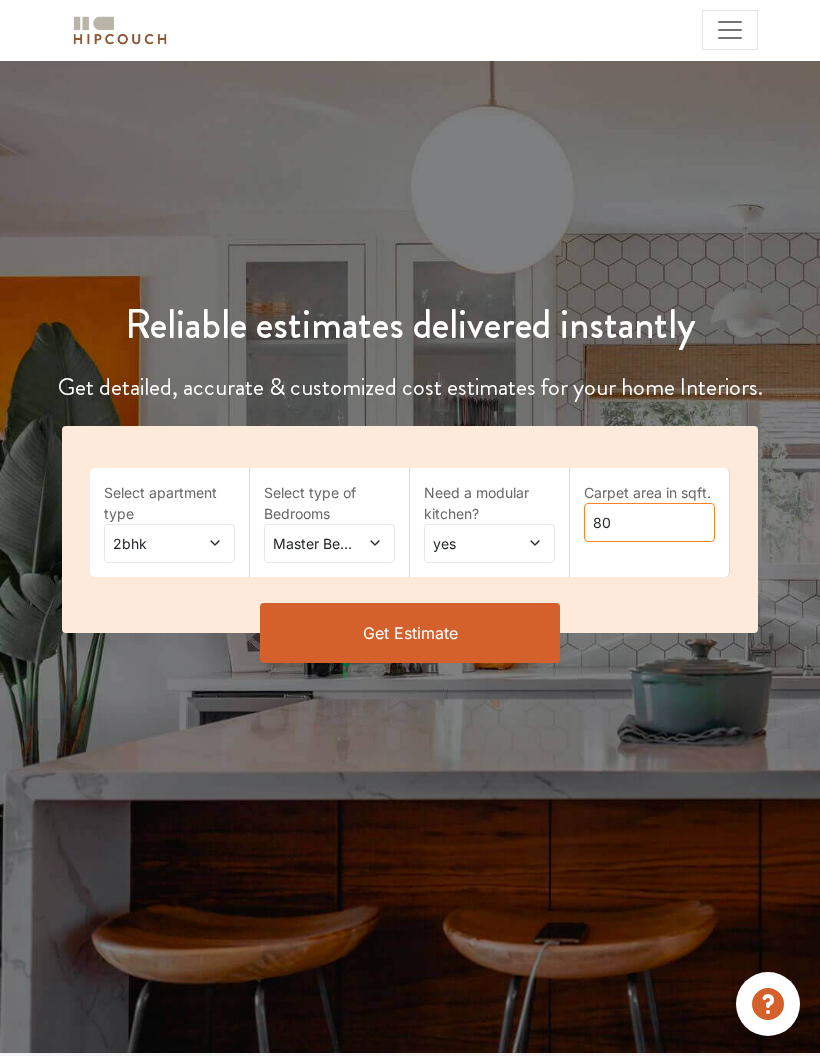 type on "8" 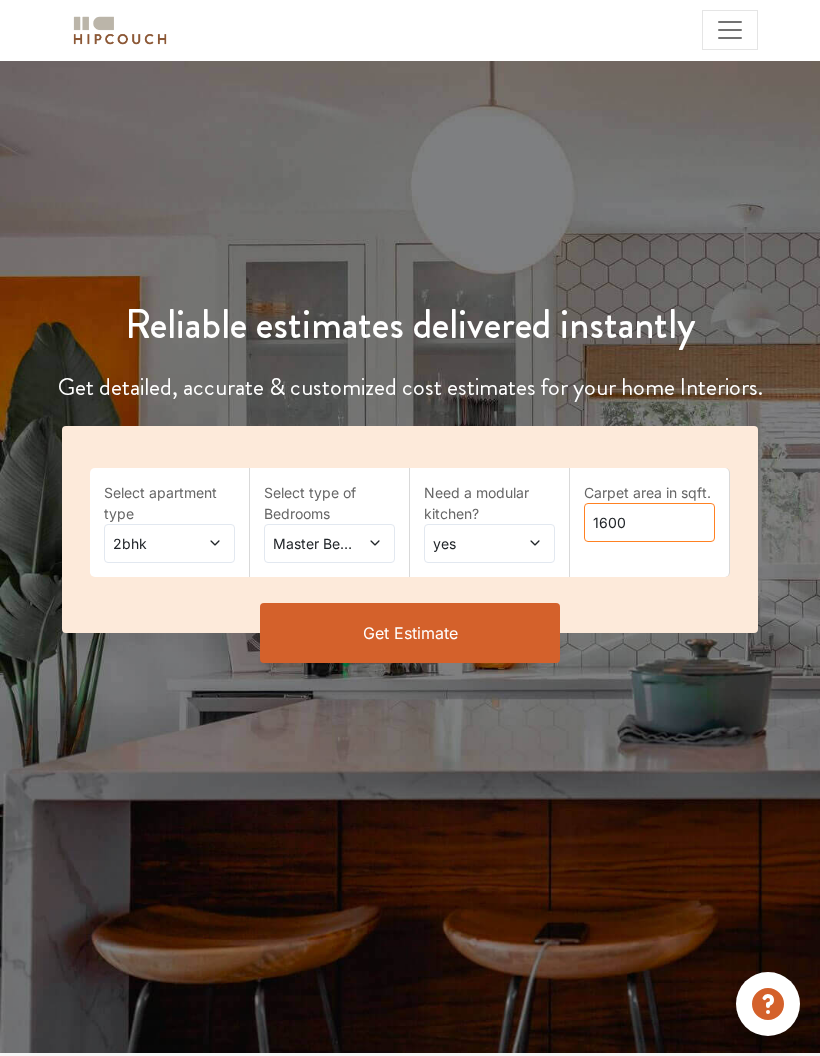 type on "1600" 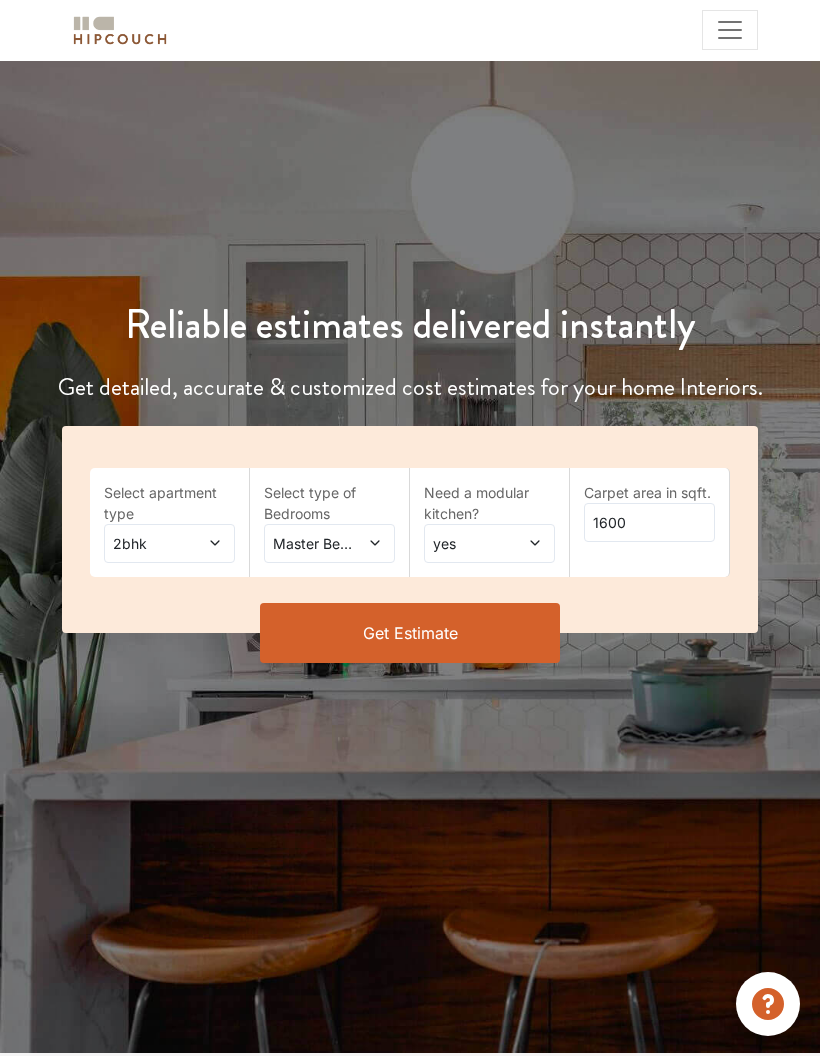 click on "Get Estimate" at bounding box center [410, 633] 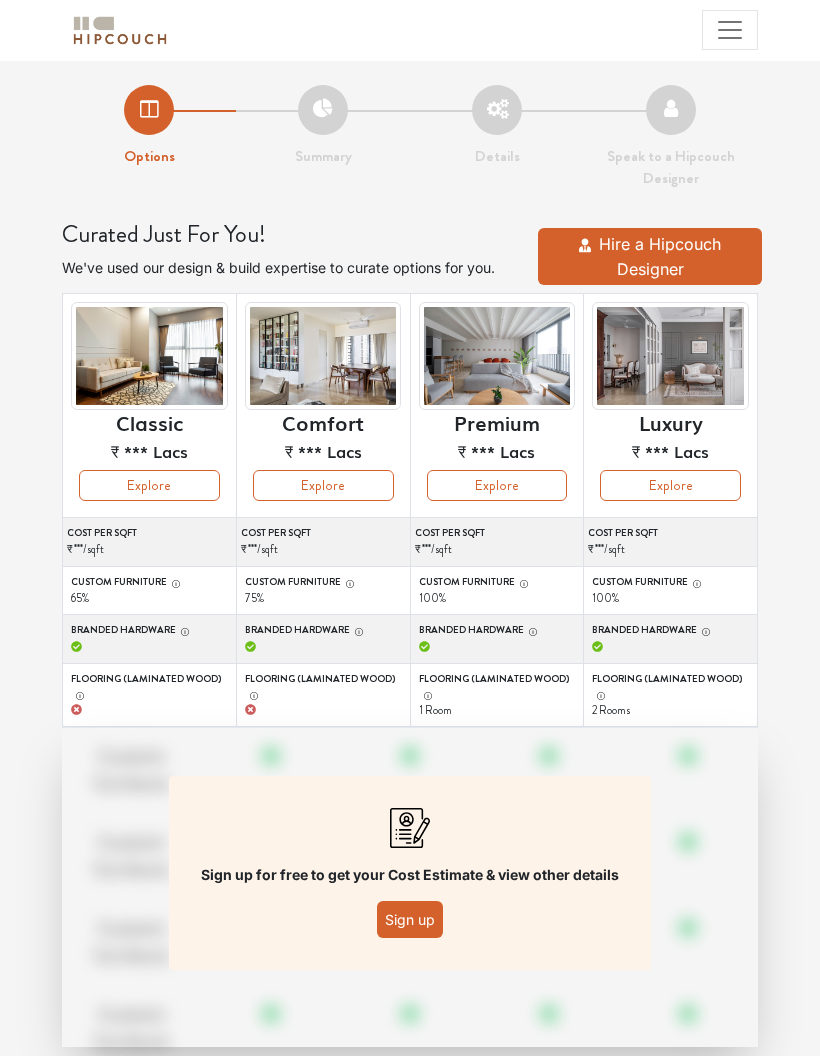 click on "Explore" at bounding box center (670, 485) 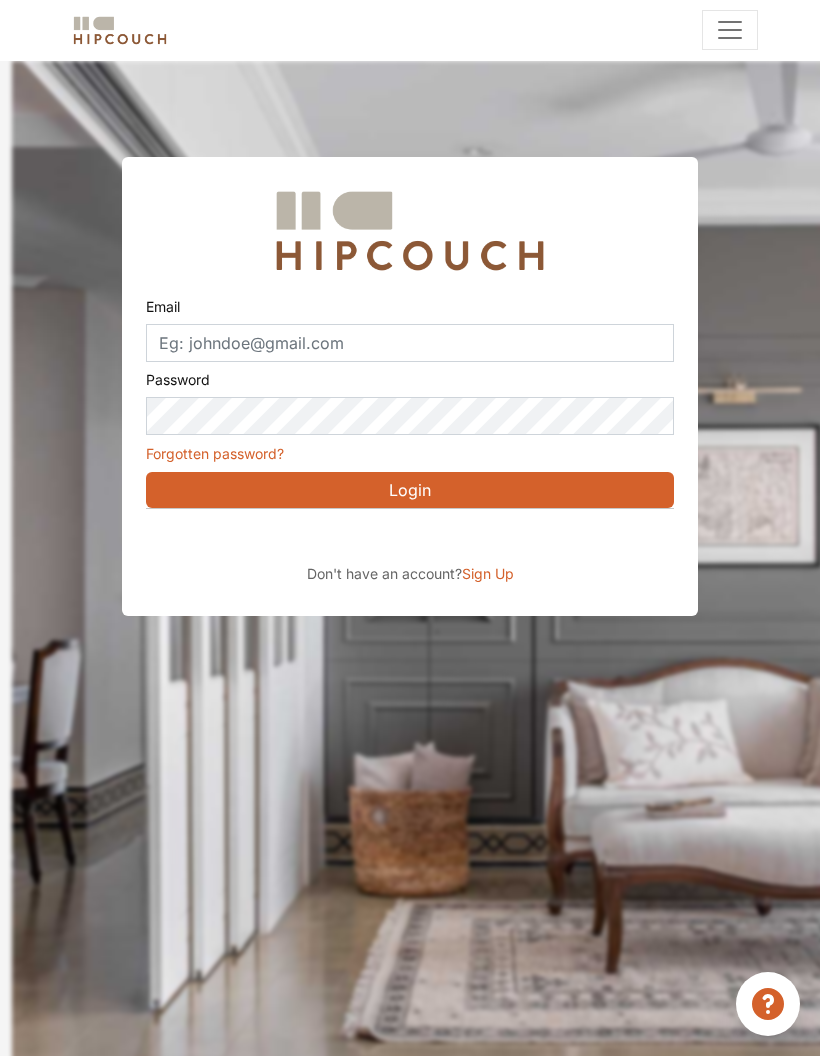 click at bounding box center [329, 537] 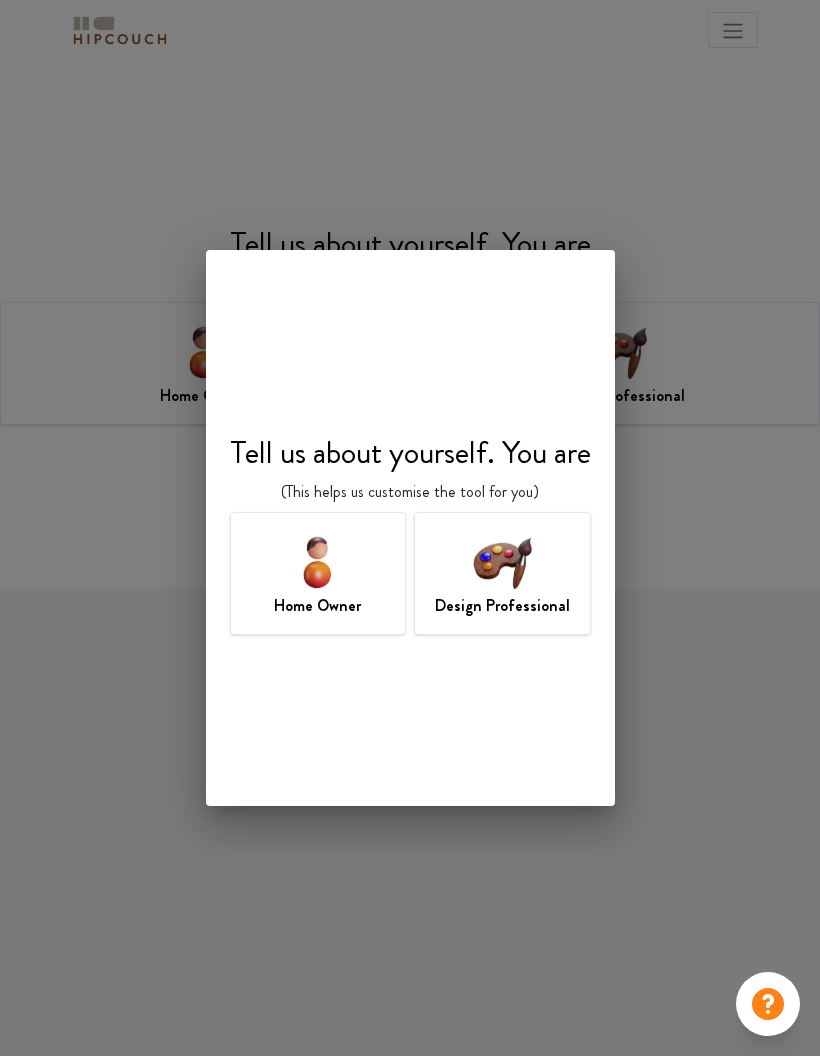 scroll, scrollTop: 0, scrollLeft: 0, axis: both 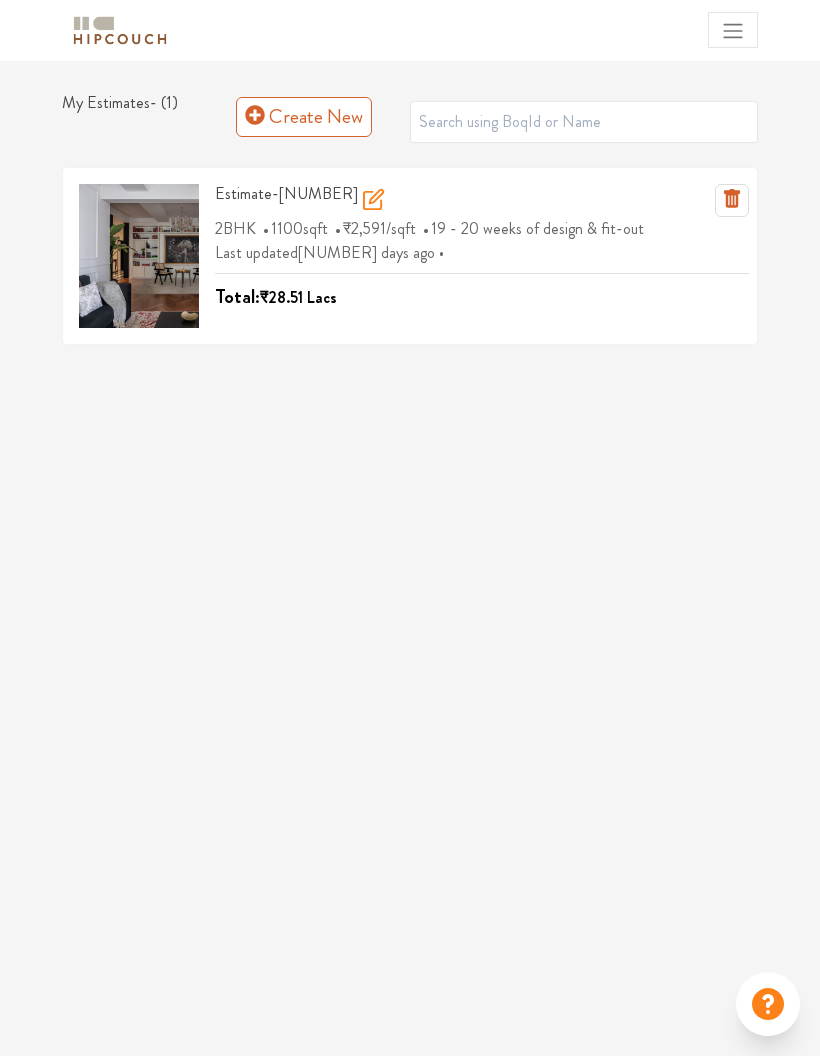 click at bounding box center [615, 297] 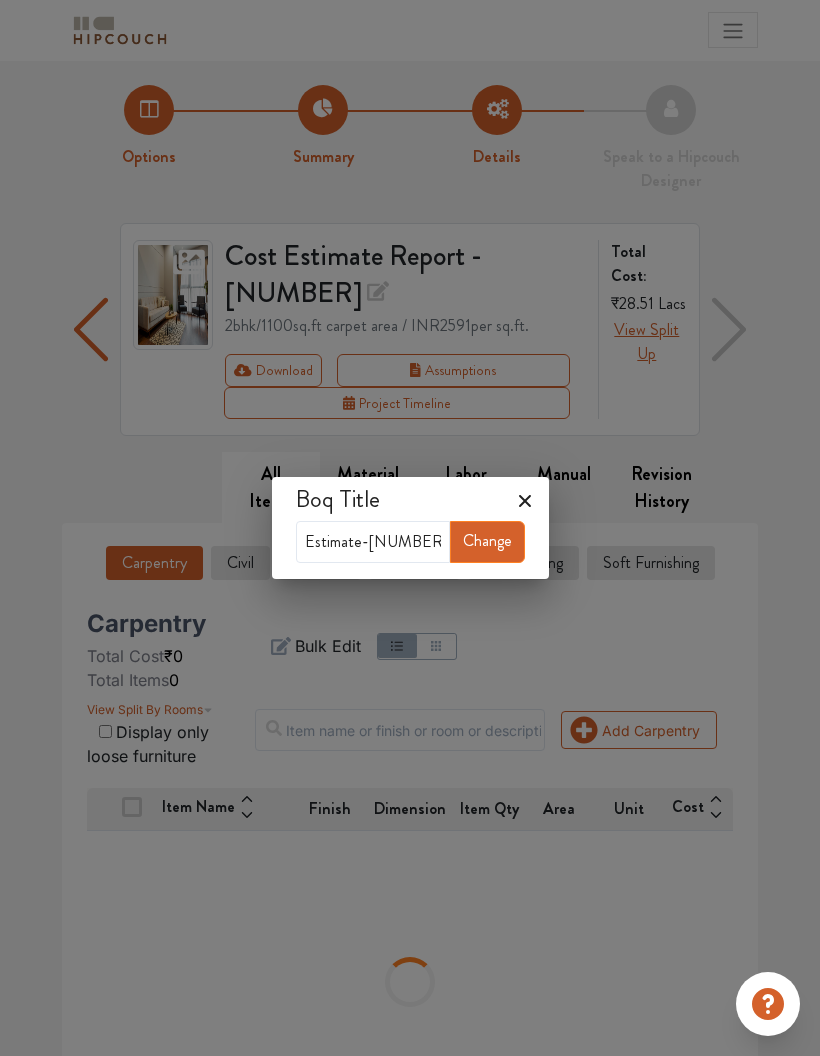 click on "Boq Title Estimate-[NUMBER] Change" at bounding box center (410, 528) 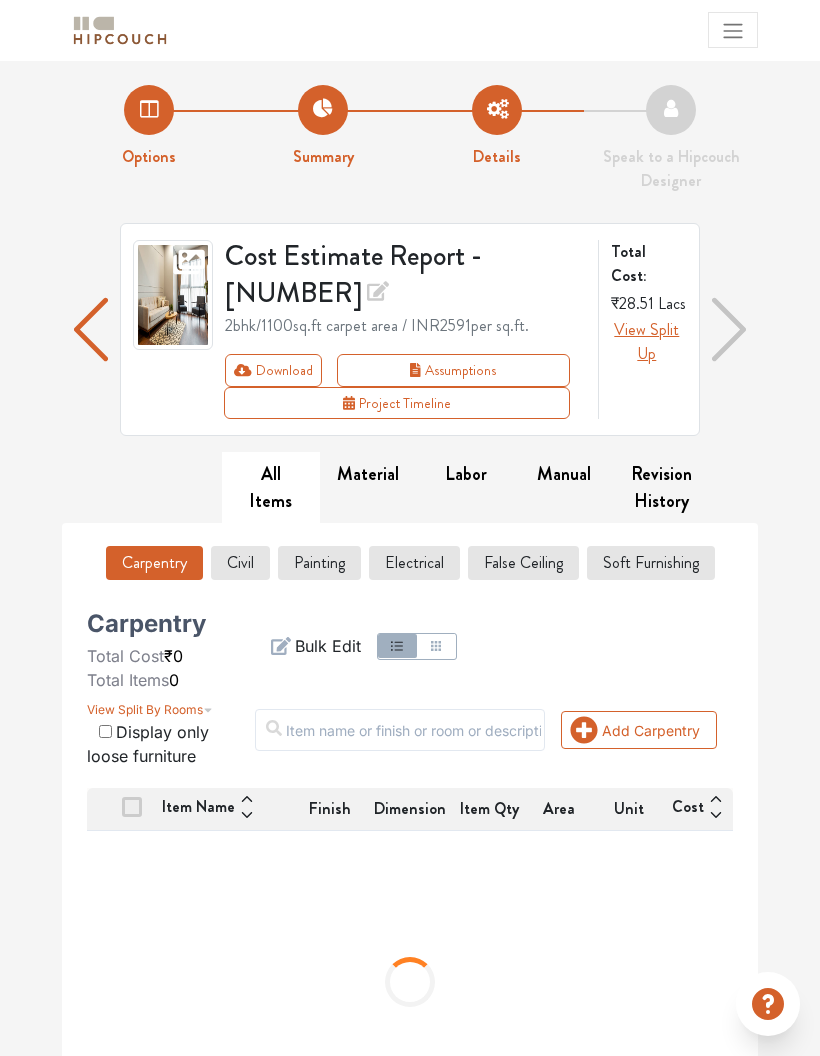 click on "Carpentry" at bounding box center (154, 563) 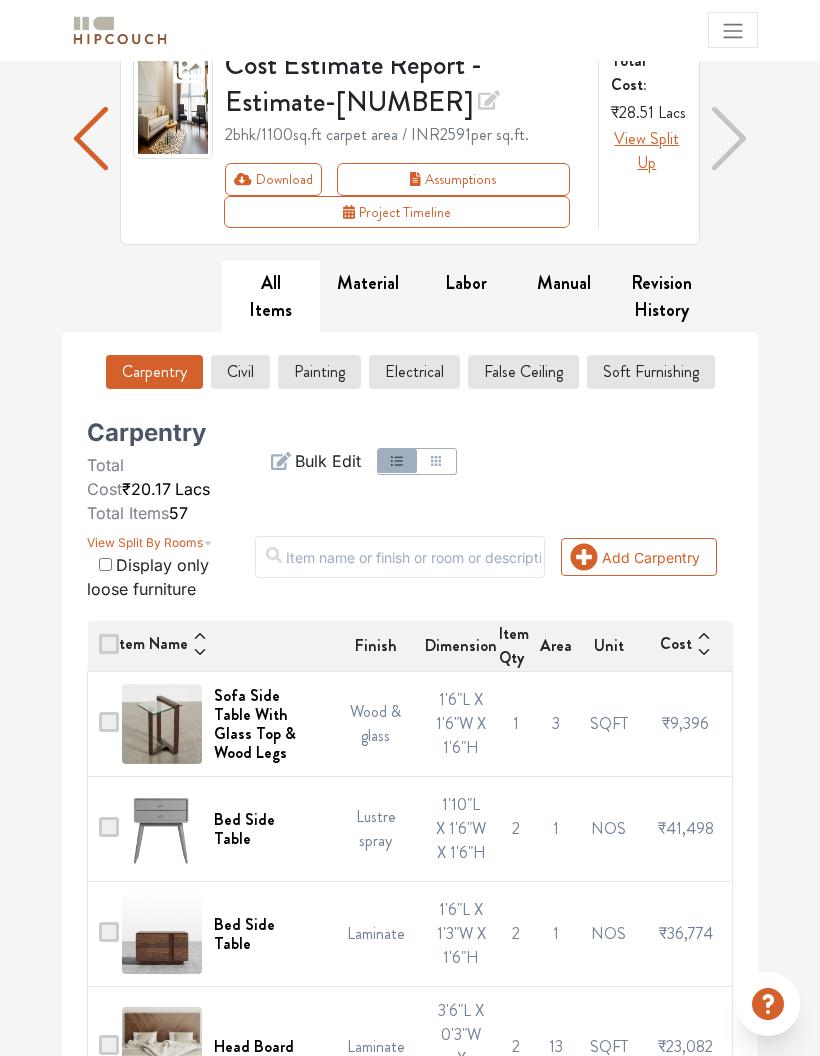 scroll, scrollTop: 0, scrollLeft: 0, axis: both 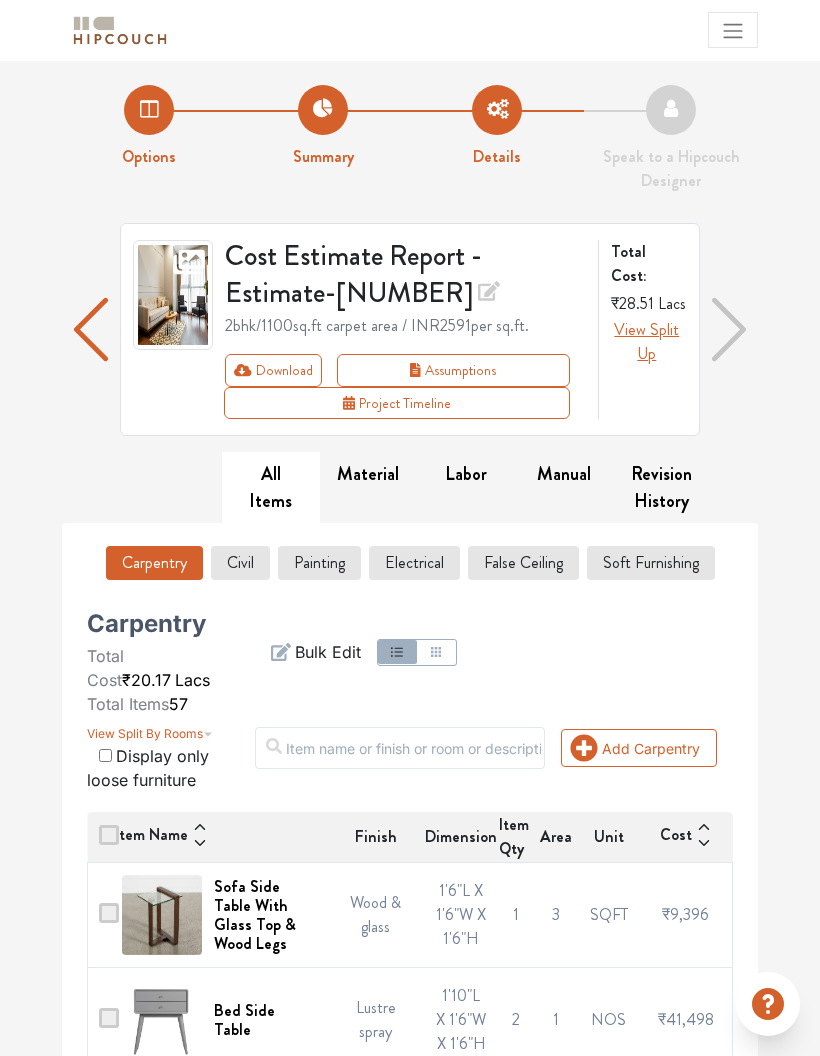click on "Civil" at bounding box center (240, 563) 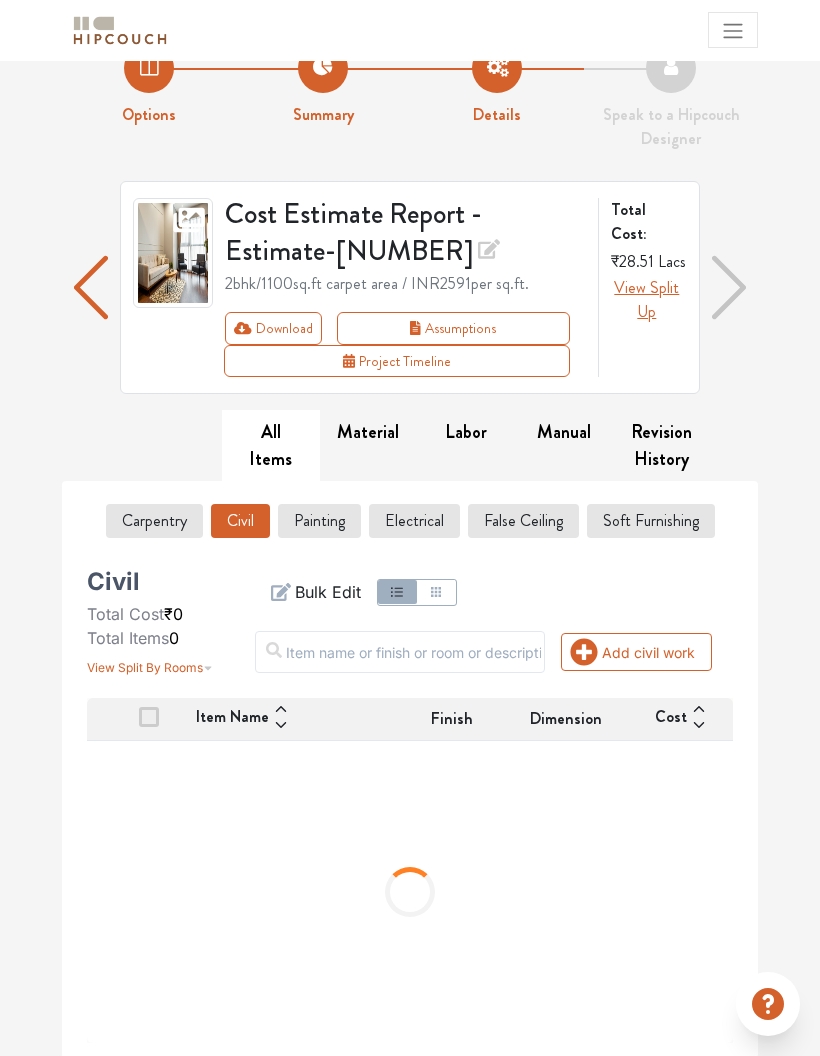 scroll, scrollTop: 0, scrollLeft: 0, axis: both 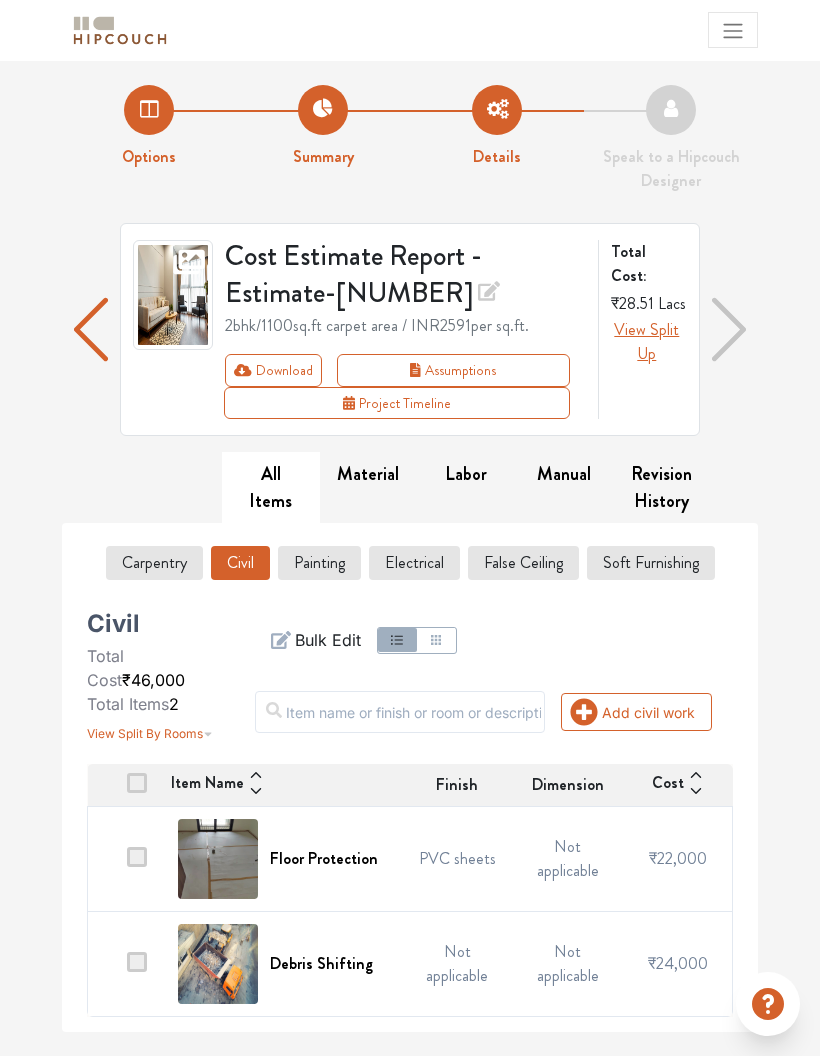 click on "Painting" at bounding box center (319, 563) 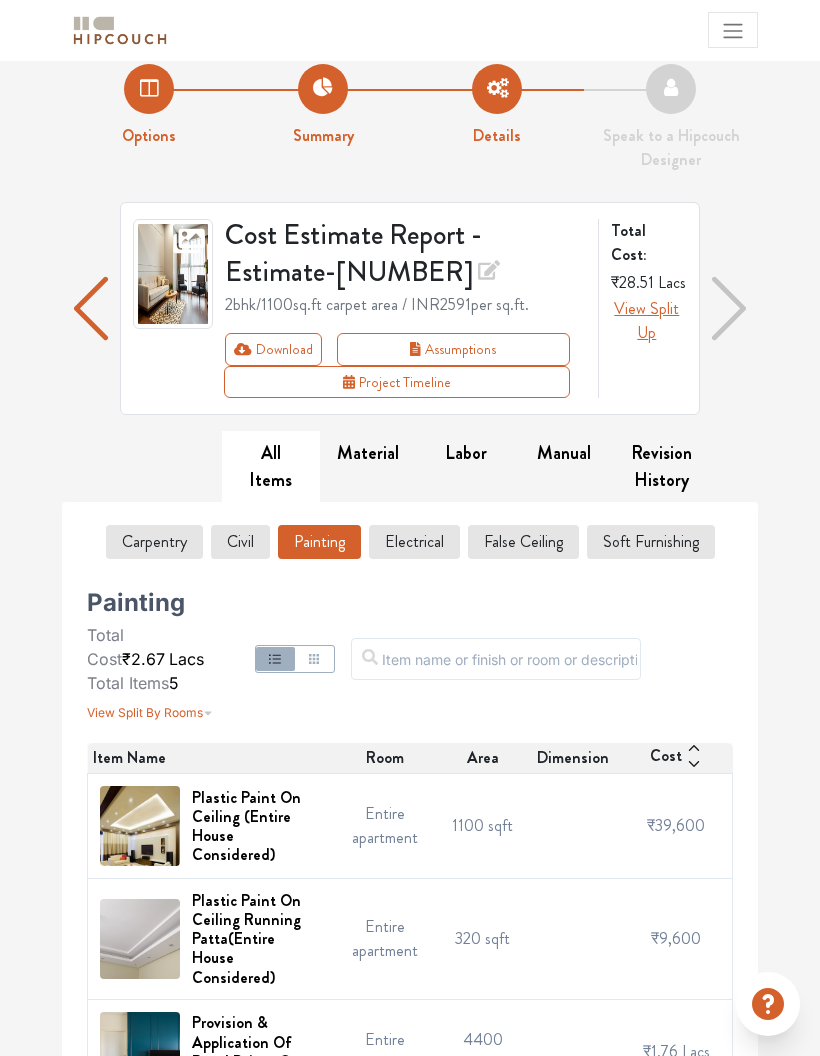 scroll, scrollTop: 0, scrollLeft: 0, axis: both 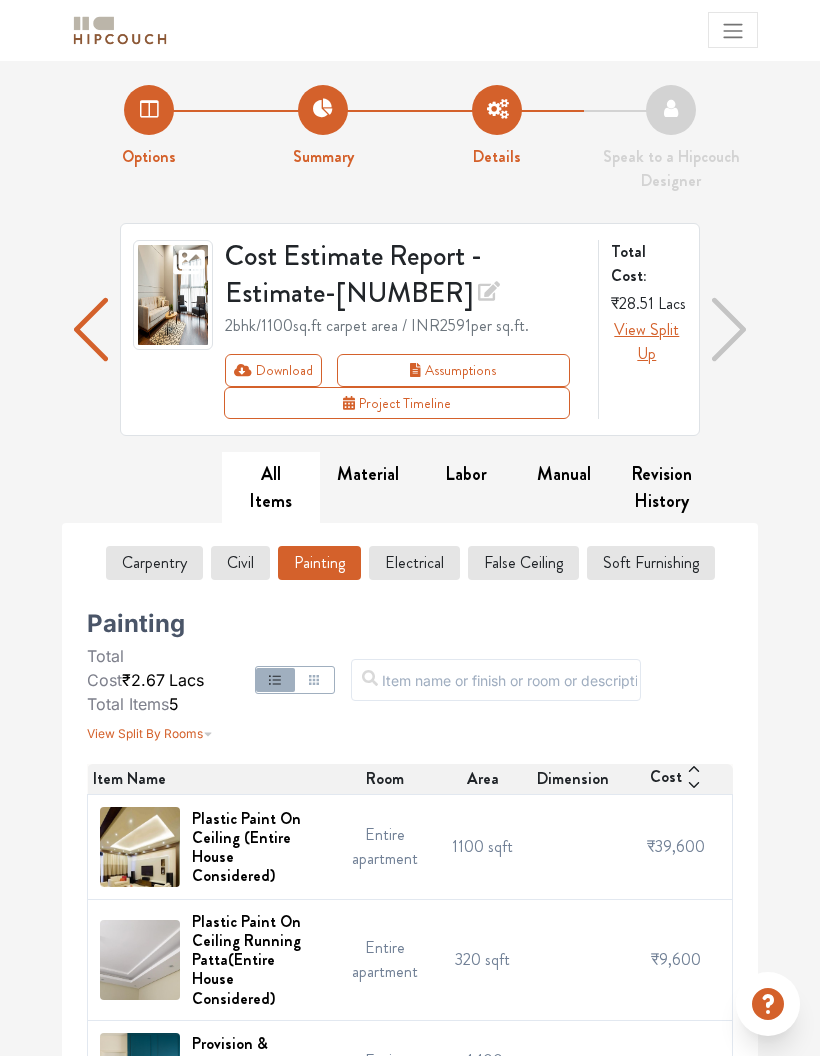 click on "Civil" at bounding box center (240, 563) 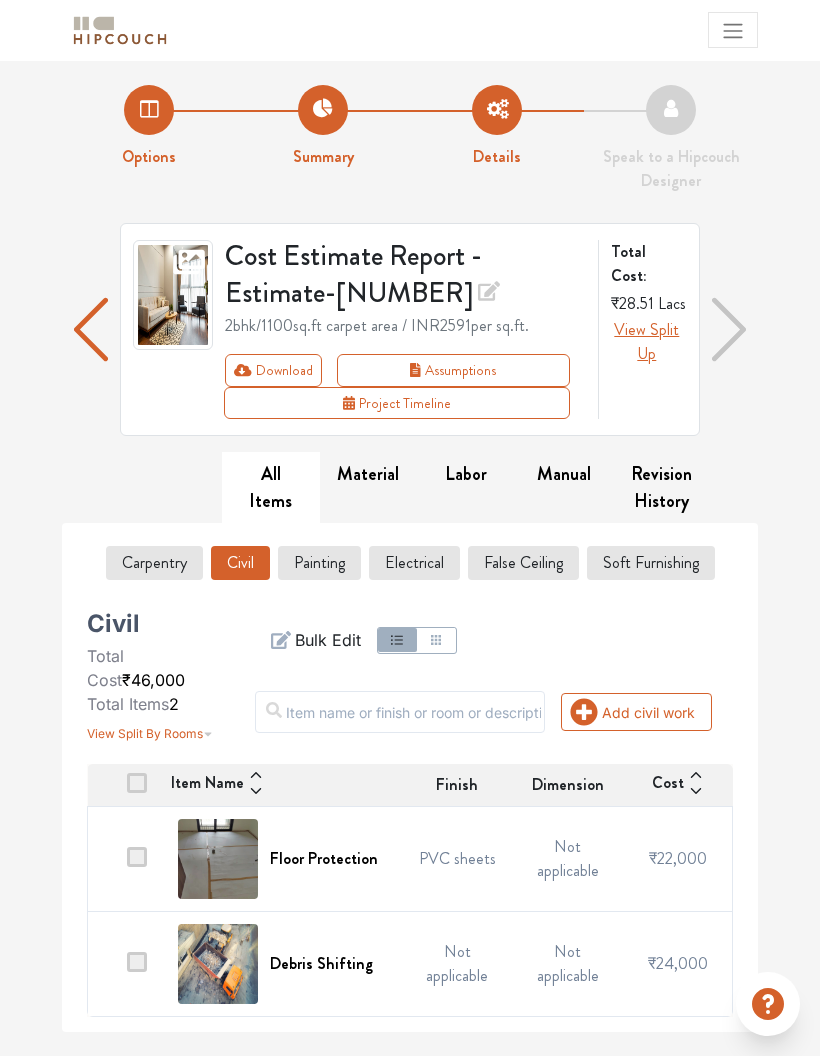 click on "Electrical" at bounding box center (414, 563) 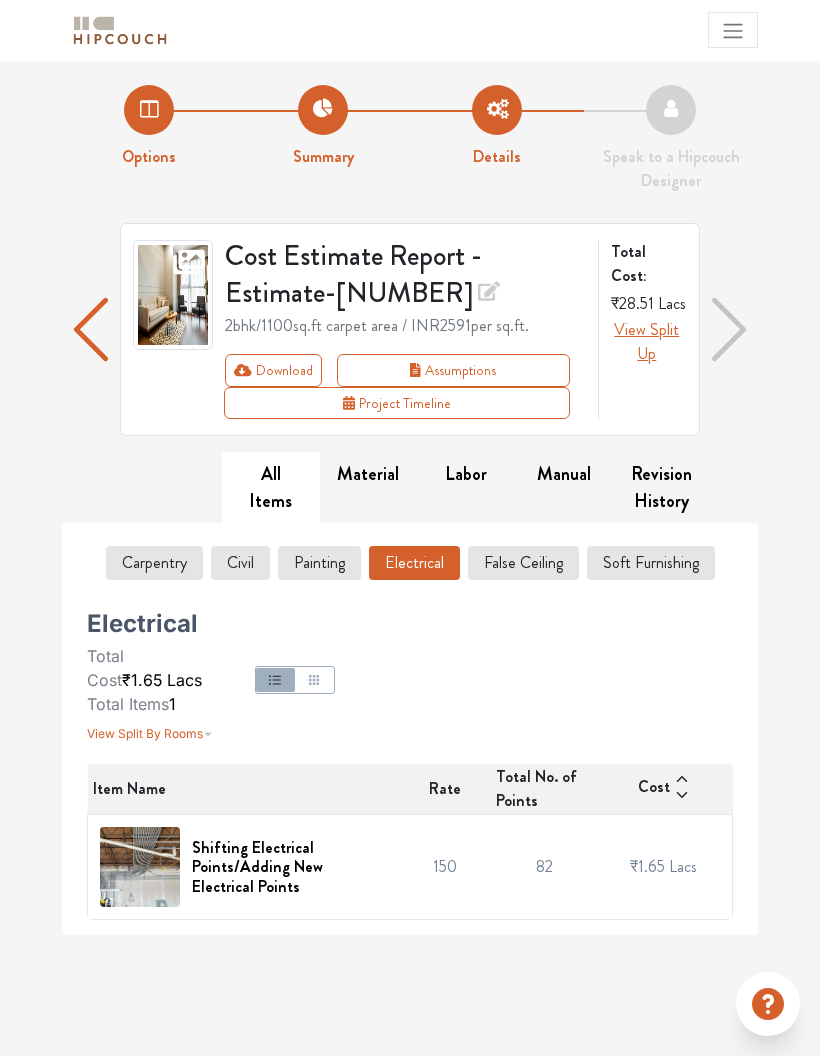 click on "False Ceiling" at bounding box center [523, 563] 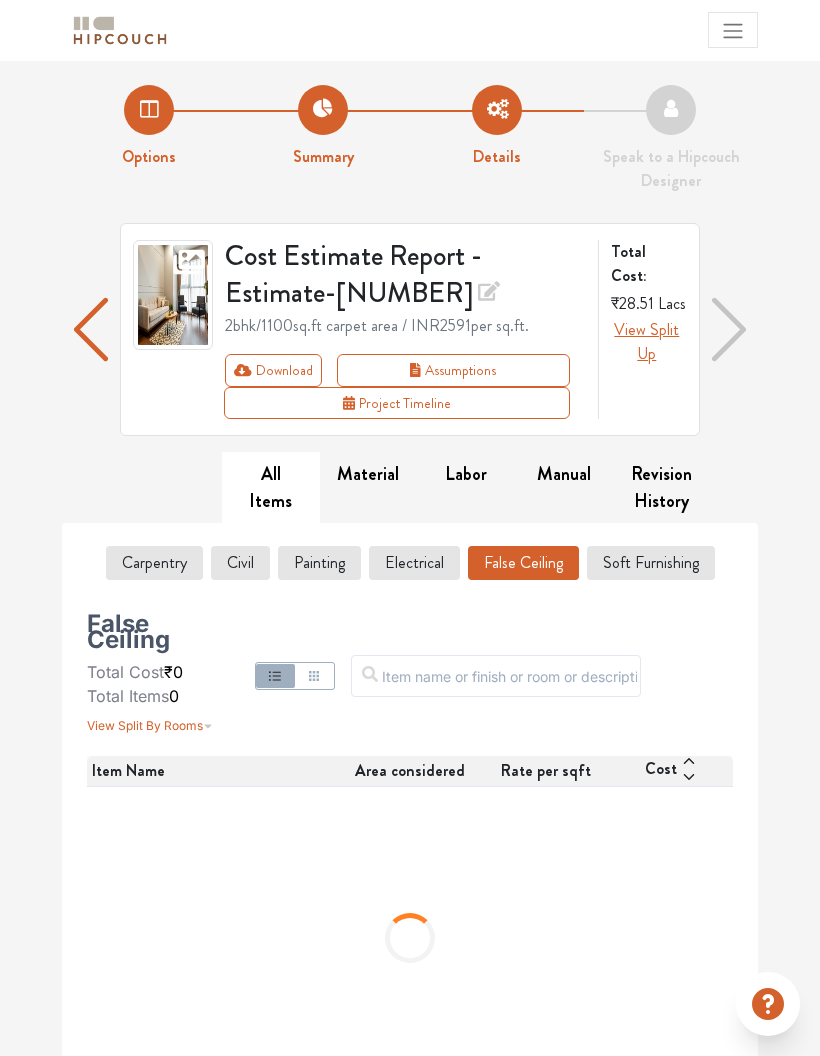 click on "Soft Furnishing" at bounding box center [651, 563] 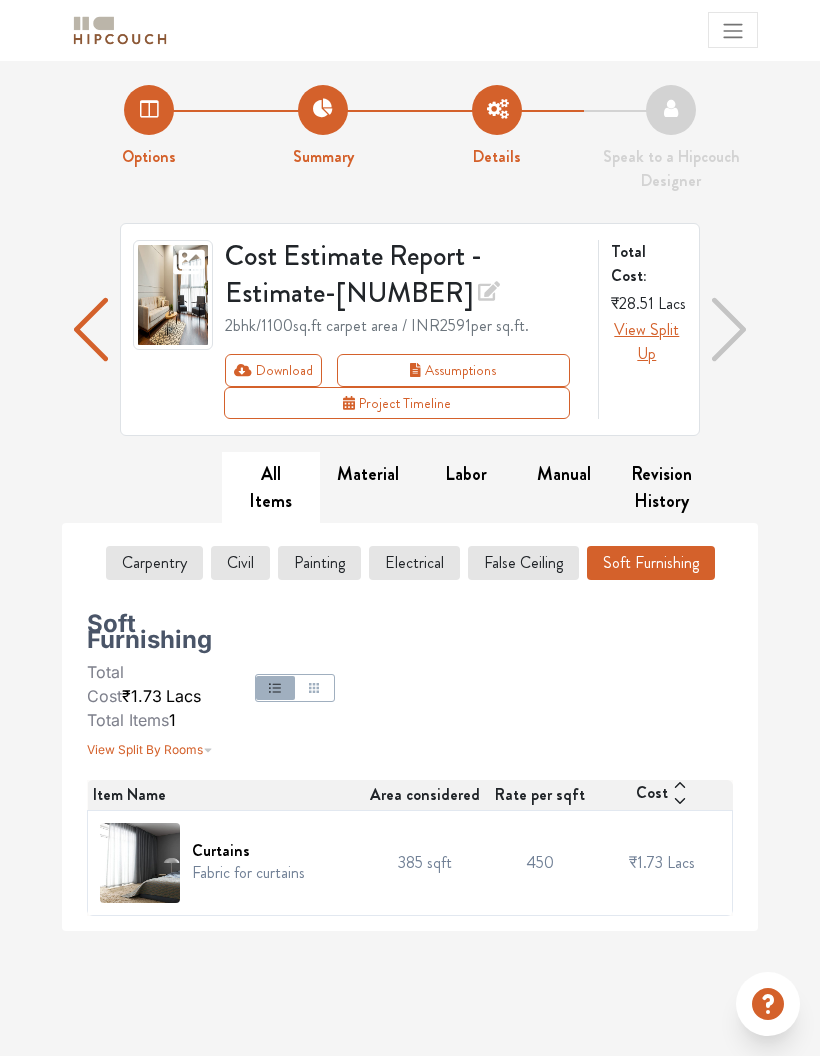 click on "Download" at bounding box center (273, 370) 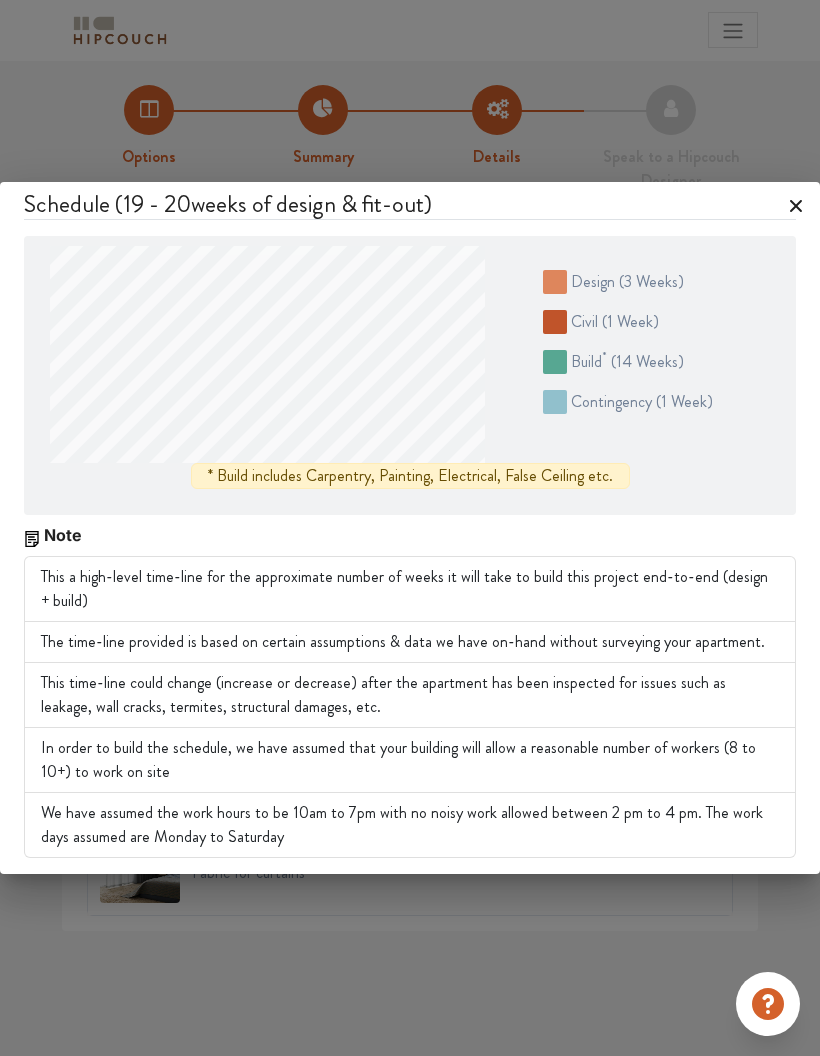 click on "Schedule ( 19 - 20  weeks of design & fit-out)" at bounding box center [410, 205] 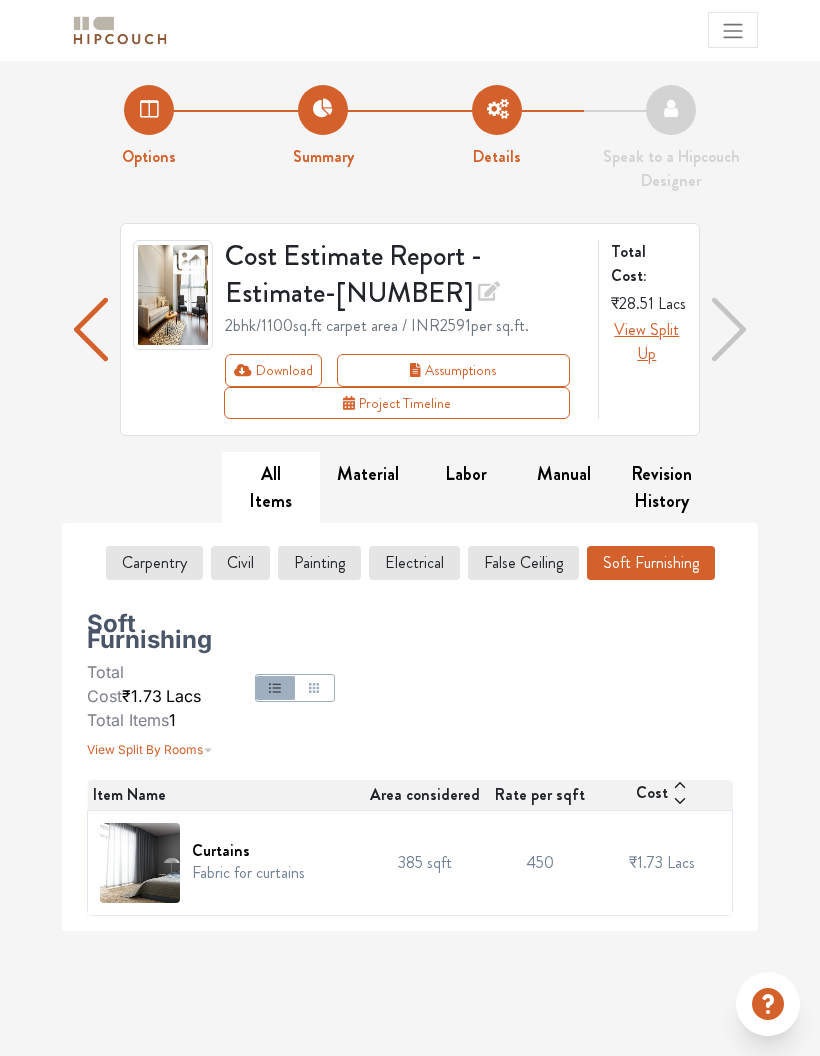 click on "Options Summary Details Speak to a Hipcouch Designer Cost Estimate Report -  Estimate-[NUMBER] 2bhk  /  1100  sq.ft carpet area / INR  2591  per sq.ft. Download Assumptions Project Timeline Total Cost:  ₹28.51 Lacs  View Split Up All Items Material Labor Manual Revision History Carpentry Civil Painting Electrical False Ceiling Soft Furnishing Soft Furnishing Total Cost  ₹1.73 Lacs  Total Items  1 View Split By Rooms Item Name Area considered Rate per sqft Cost Curtains Fabric for curtains 385 sqft 450 ₹1.73 Lacs  Material Costs for Carpentry Material Costs for Civil Carpentry Materials Total Cost  ₹13.50 Lacs  Total Items  36 View Split By Rooms Filter Material Name Qty Unit of Qty Material rate Total Cost 06mm thk commercial plywood 31 # of Sheets ₹39 / Sqft ₹38,688 06mm thk marine plywood 2 # of Sheets ₹70 / Sqft ₹4,480 09mm thk commercial plywood 12 # of Sheets ₹54 / Sqft ₹20,736 1.75" x 1.75" cp wood 41 Rft ₹54 / Rft ₹2,236 12mm thk commercial plywood 26 # of Sheets ₹65 / Sqft 56 /" at bounding box center [410, 496] 